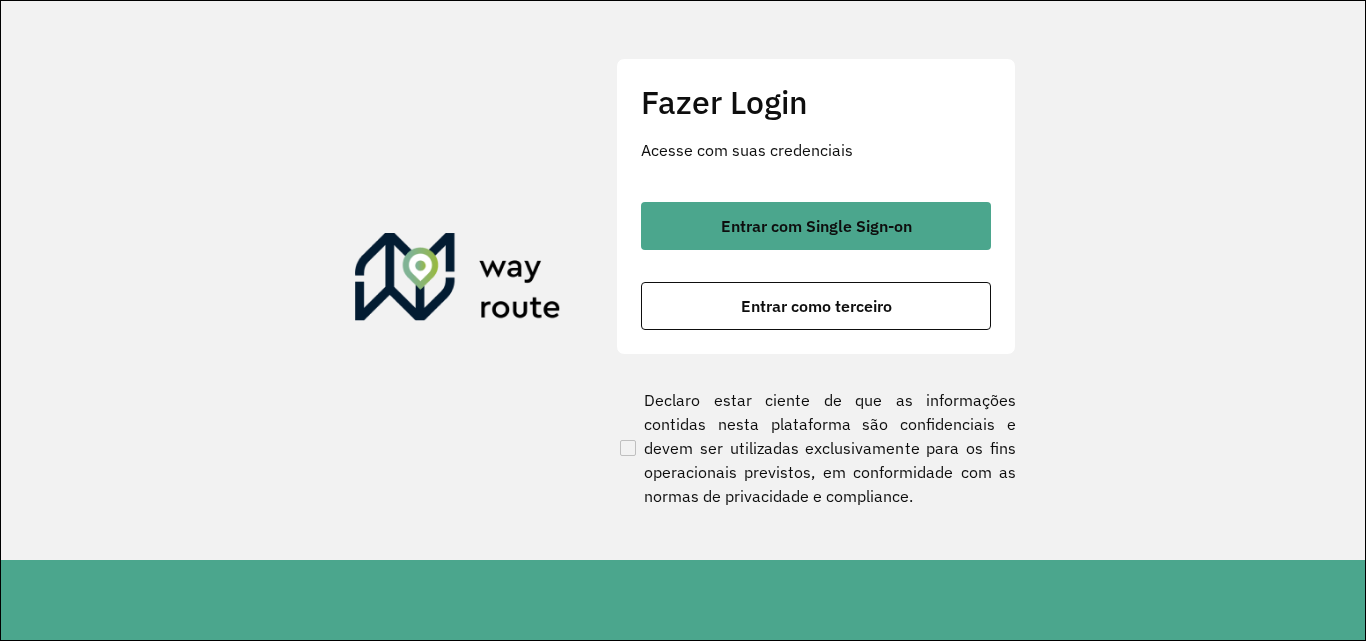 click on "Entrar como terceiro" at bounding box center (816, 306) 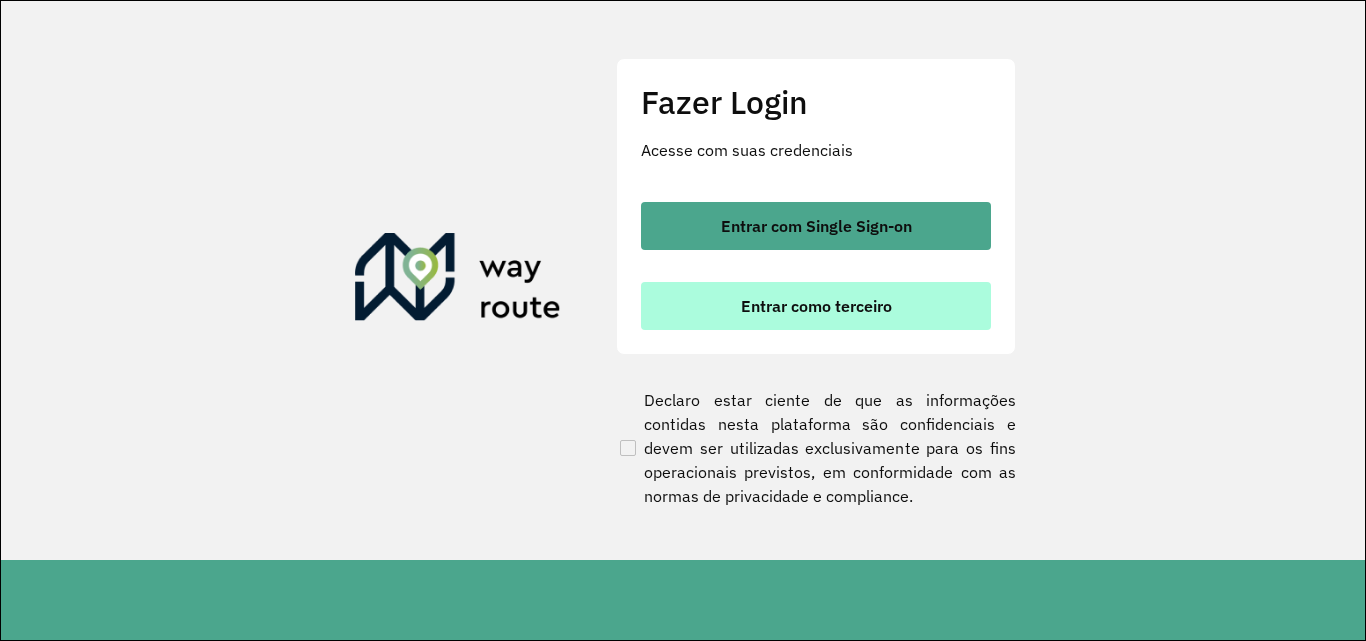 scroll, scrollTop: 0, scrollLeft: 0, axis: both 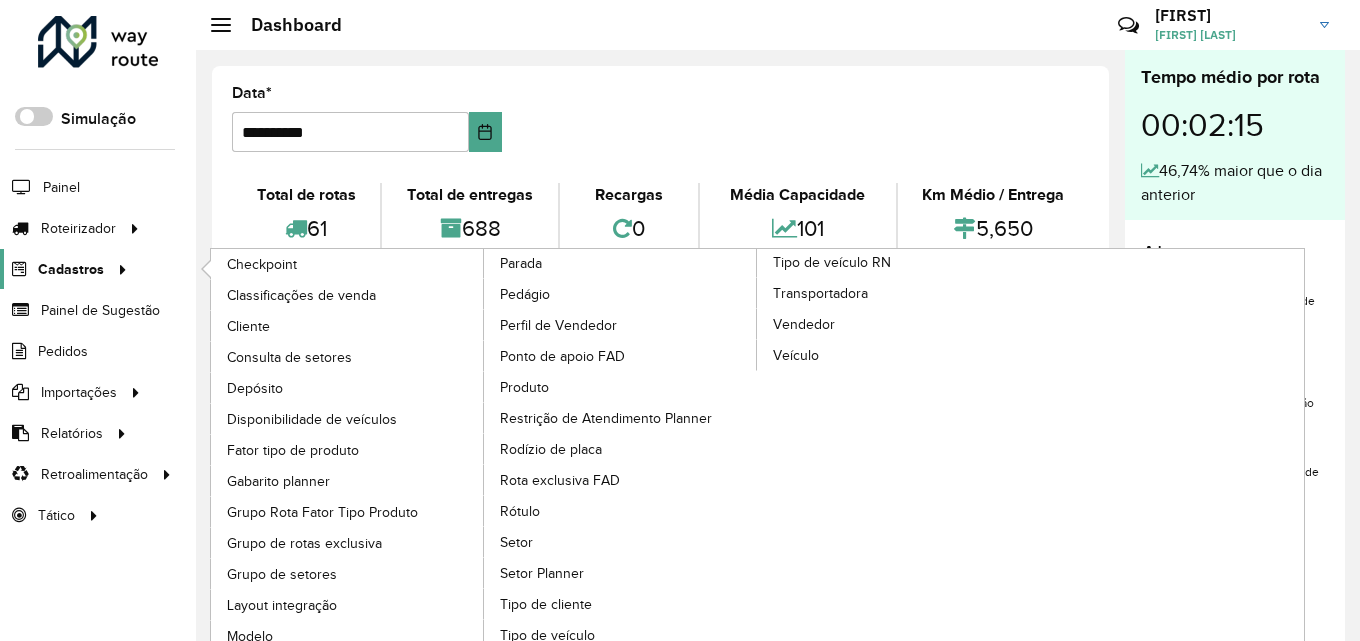 click on "Cadastros" 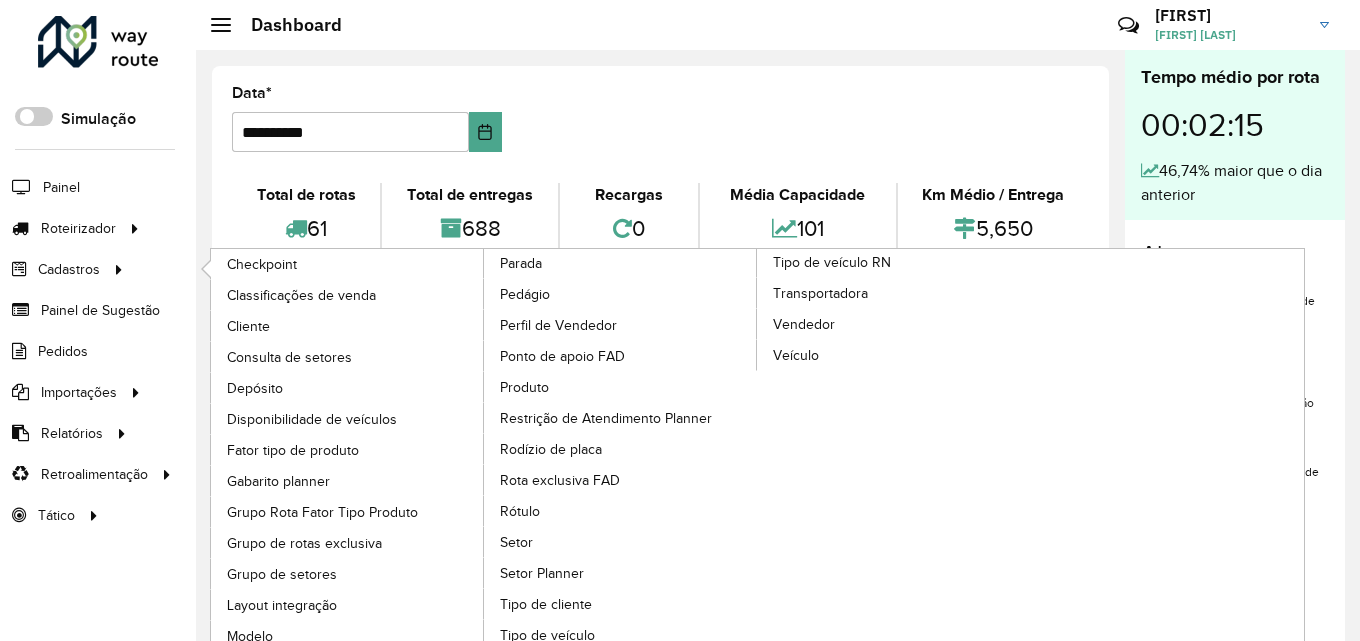 click on "Cadastros Checkpoint Classificações de venda Cliente Consulta de setores Depósito Disponibilidade de veículos Fator tipo de produto Gabarito planner Grupo Rota Fator Tipo Produto Grupo de rotas exclusiva Grupo de setores Layout integração Modelo Parada Pedágio Perfil de Vendedor Ponto de apoio FAD Produto Restrição de Atendimento Planner Rodízio de placa Rota exclusiva FAD Rótulo Setor Setor Planner Tipo de cliente Tipo de veículo Tipo de veículo RN Transportadora Vendedor Veículo" 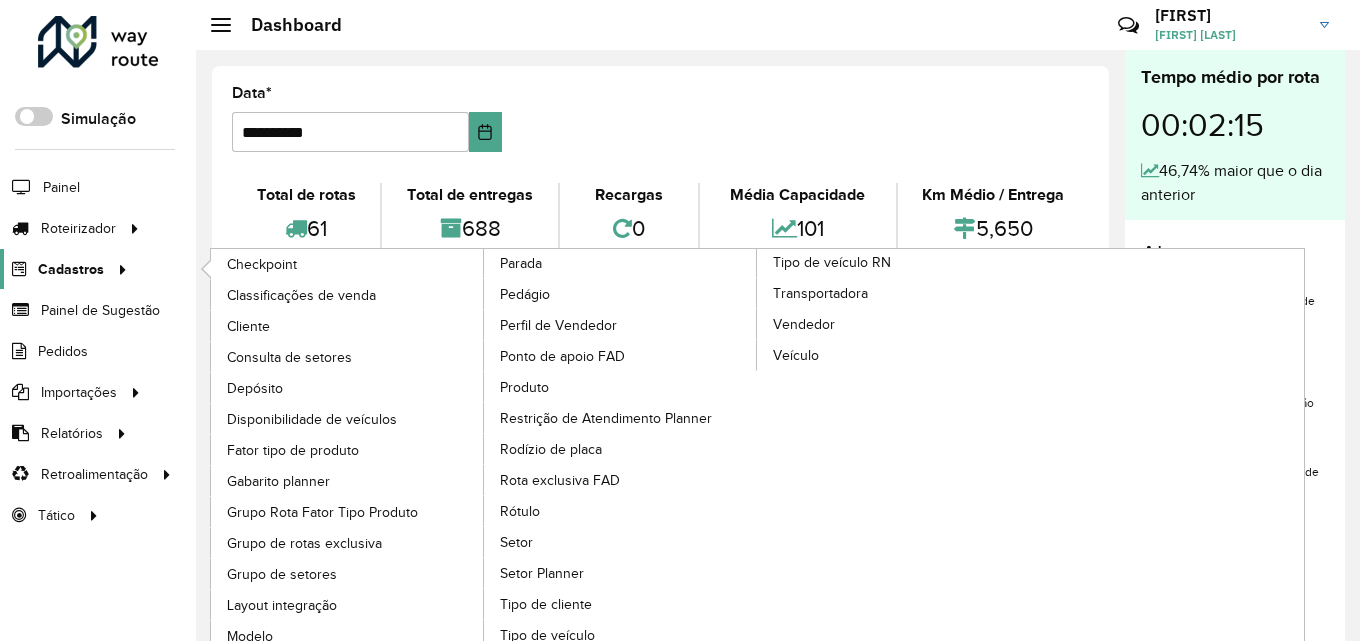 click 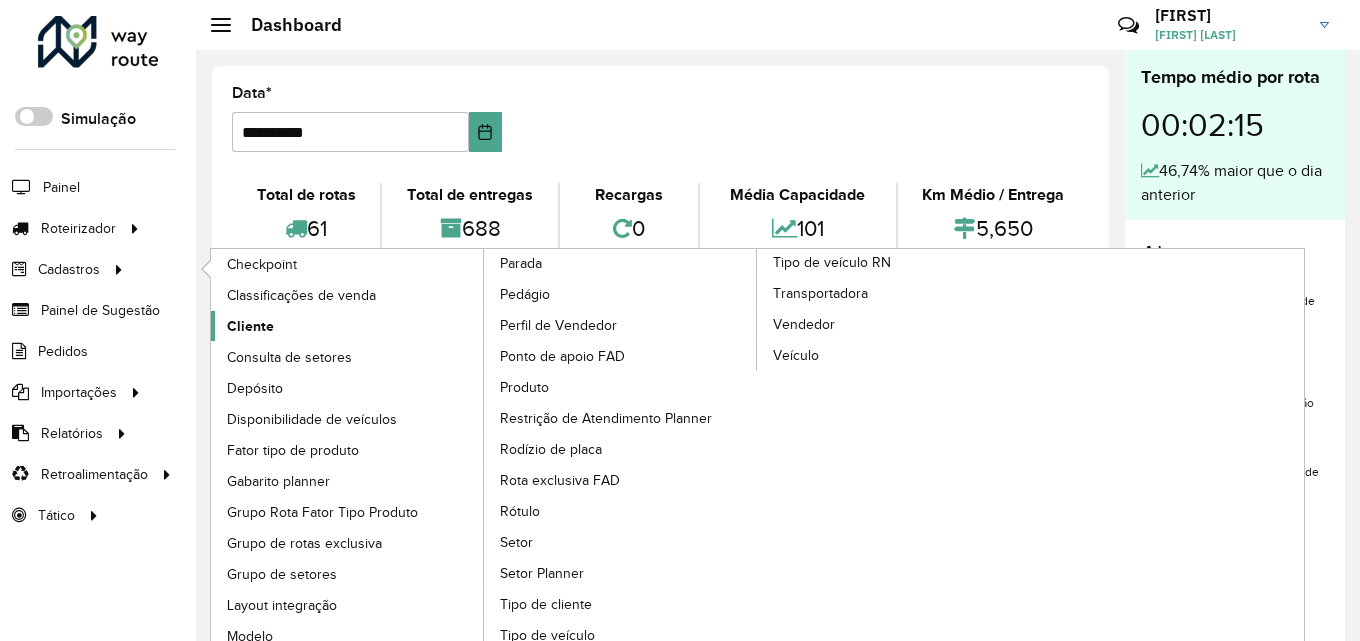 click on "Cliente" 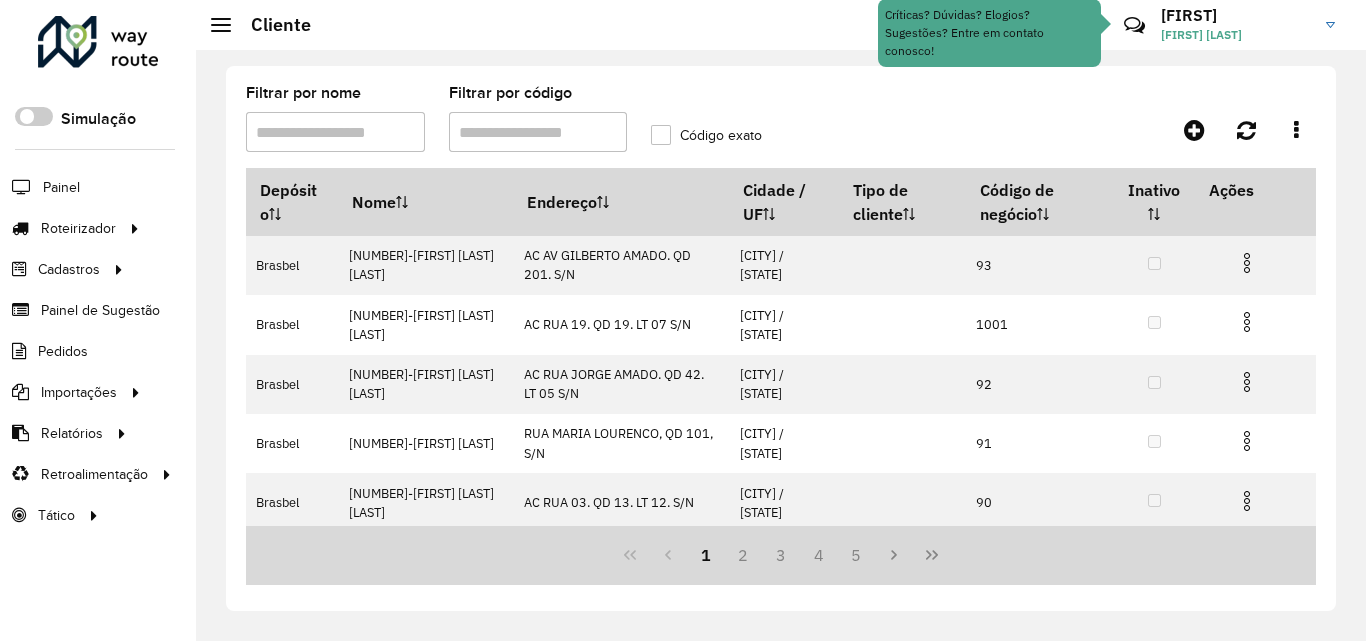 click on "Filtrar por código" at bounding box center (538, 132) 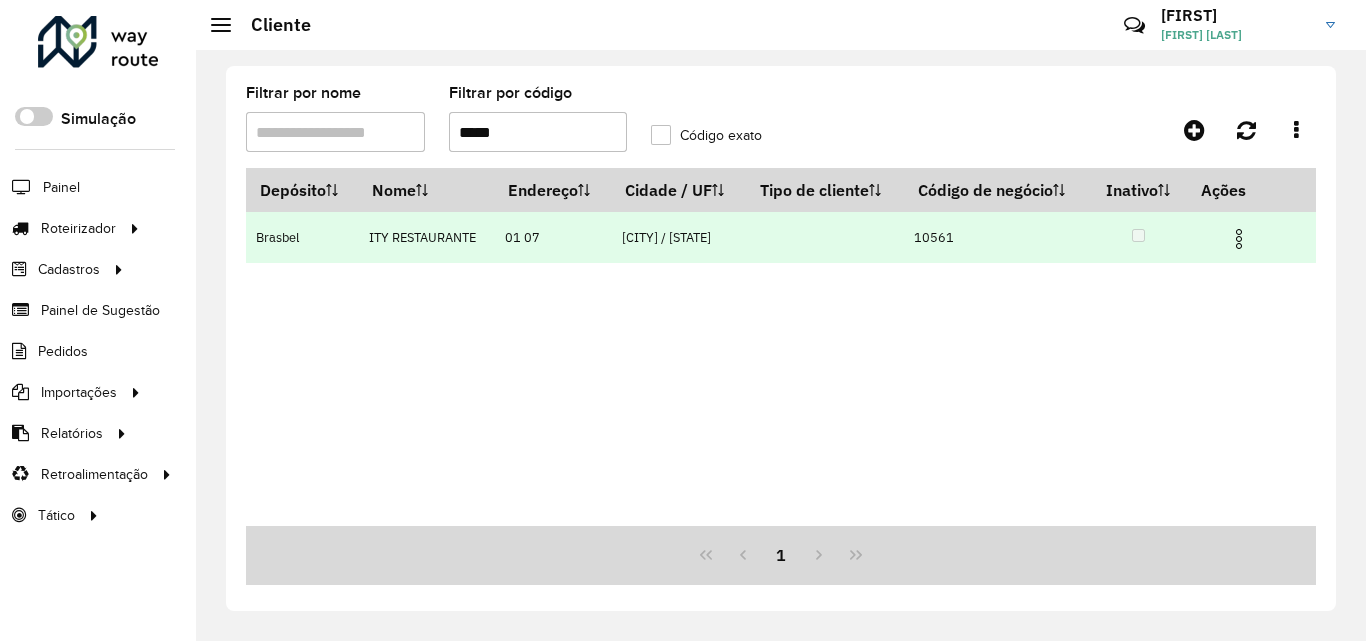 type on "*****" 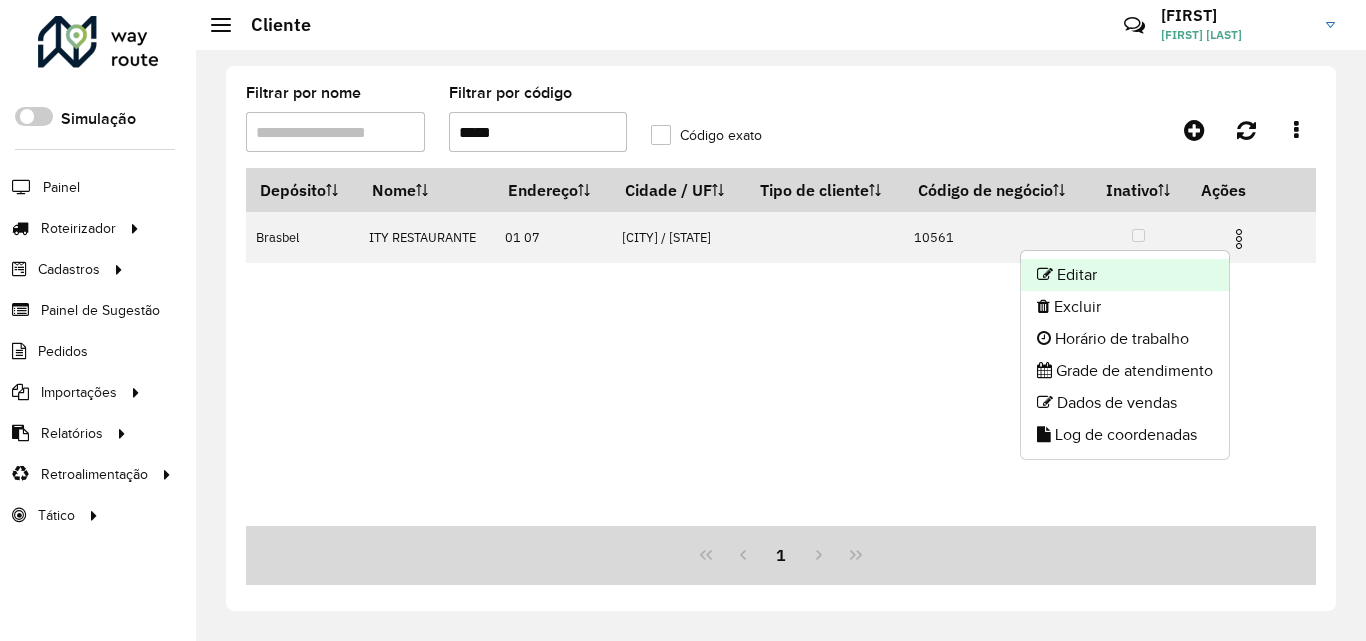 click on "Editar" 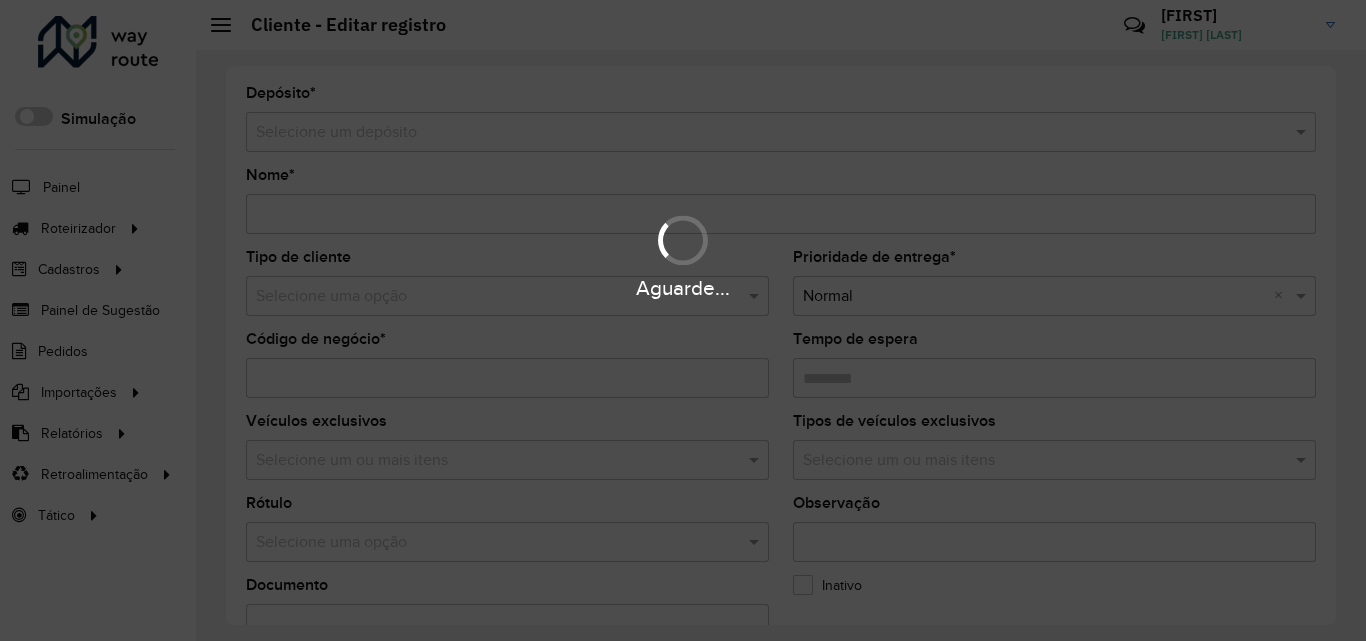 type on "**********" 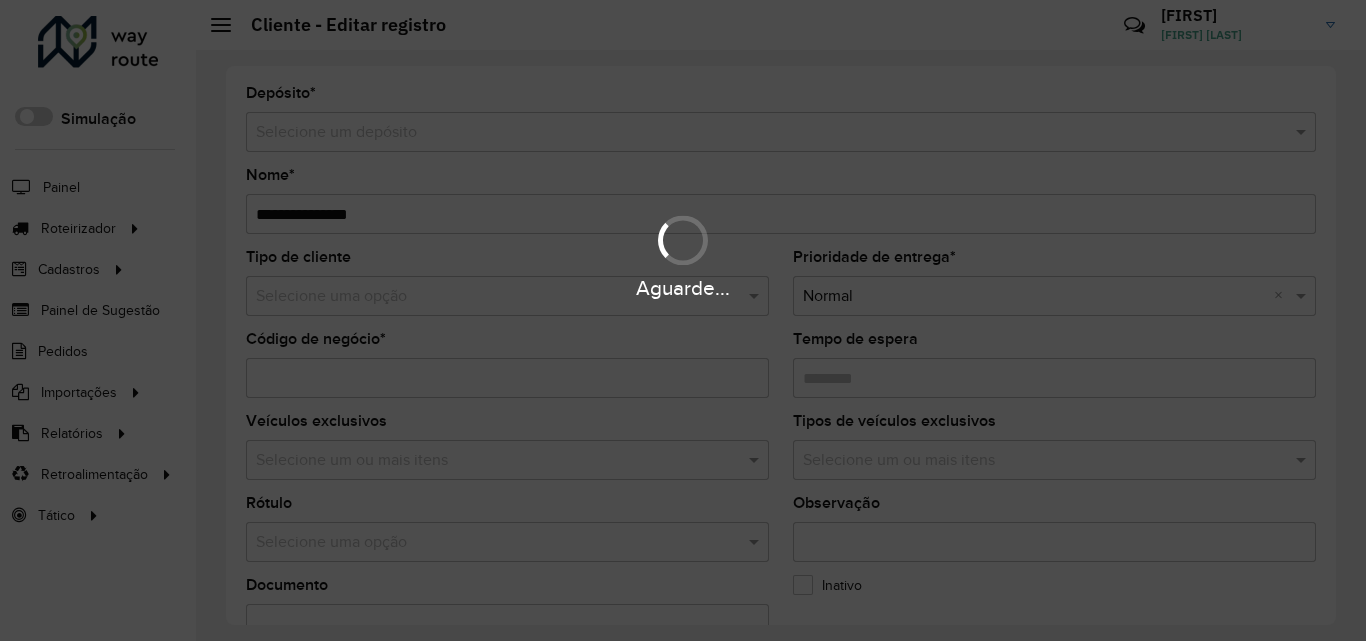 type on "*****" 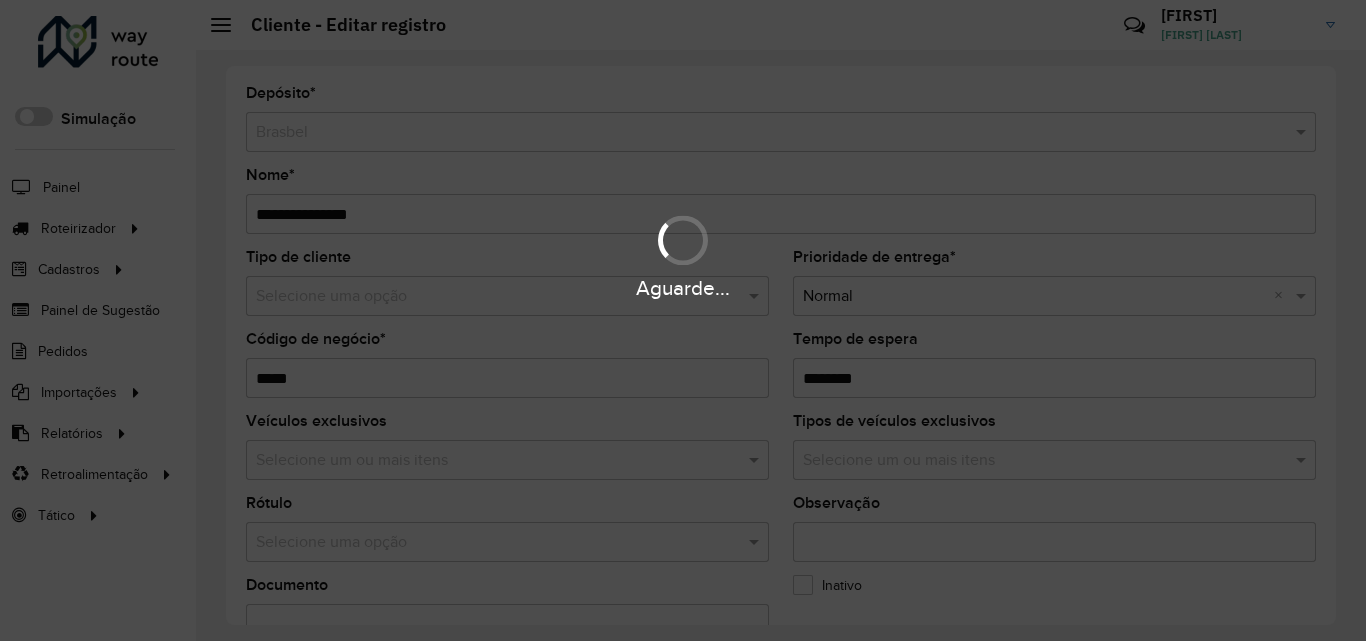 drag, startPoint x: 1331, startPoint y: 251, endPoint x: 1332, endPoint y: 269, distance: 18.027756 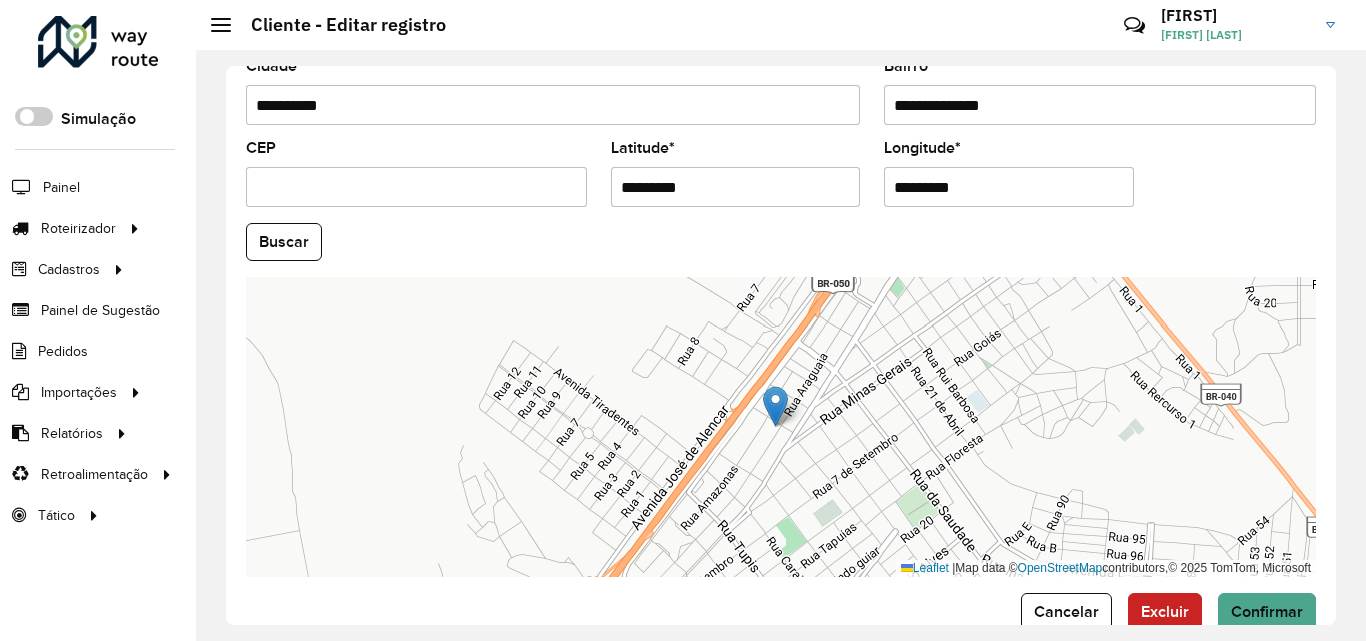 scroll, scrollTop: 847, scrollLeft: 0, axis: vertical 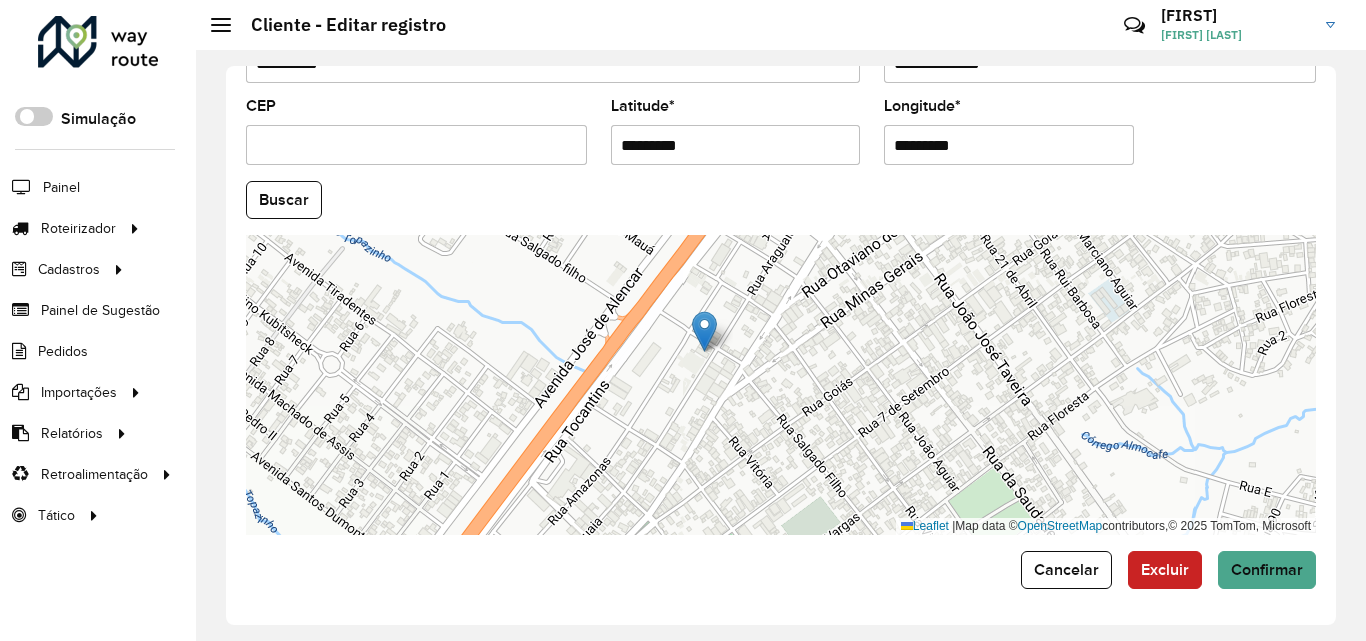 drag, startPoint x: 771, startPoint y: 360, endPoint x: 782, endPoint y: 379, distance: 21.954498 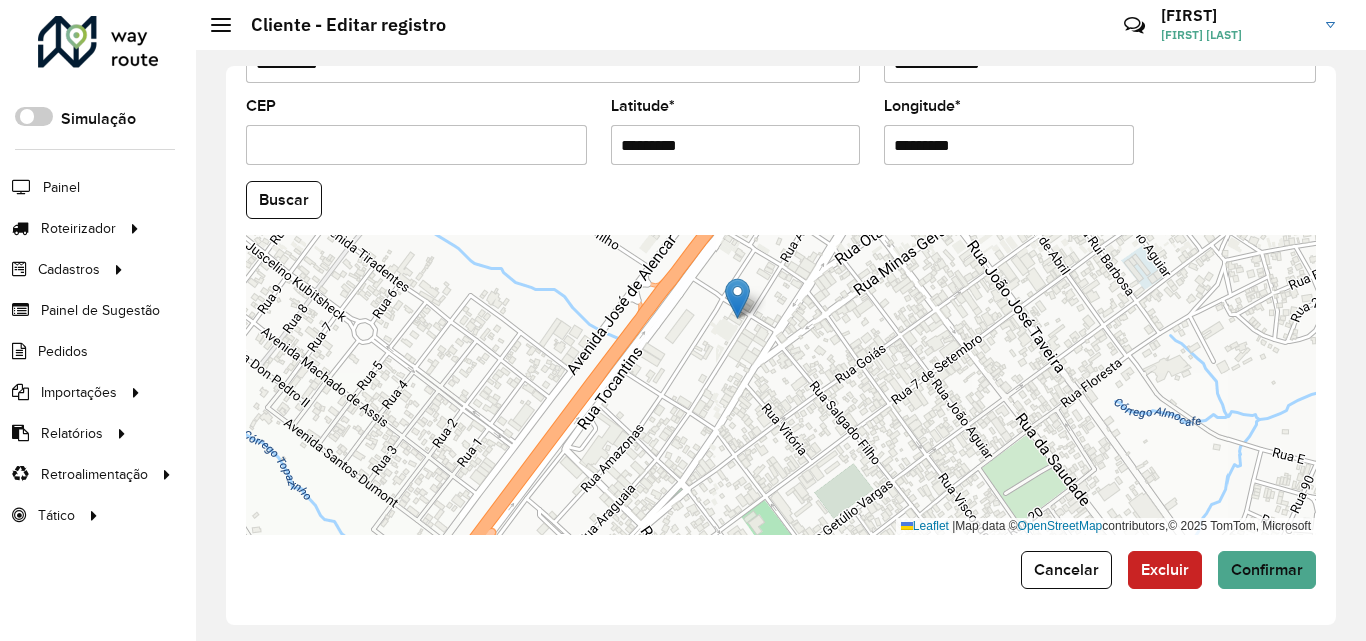 drag, startPoint x: 730, startPoint y: 412, endPoint x: 760, endPoint y: 359, distance: 60.90156 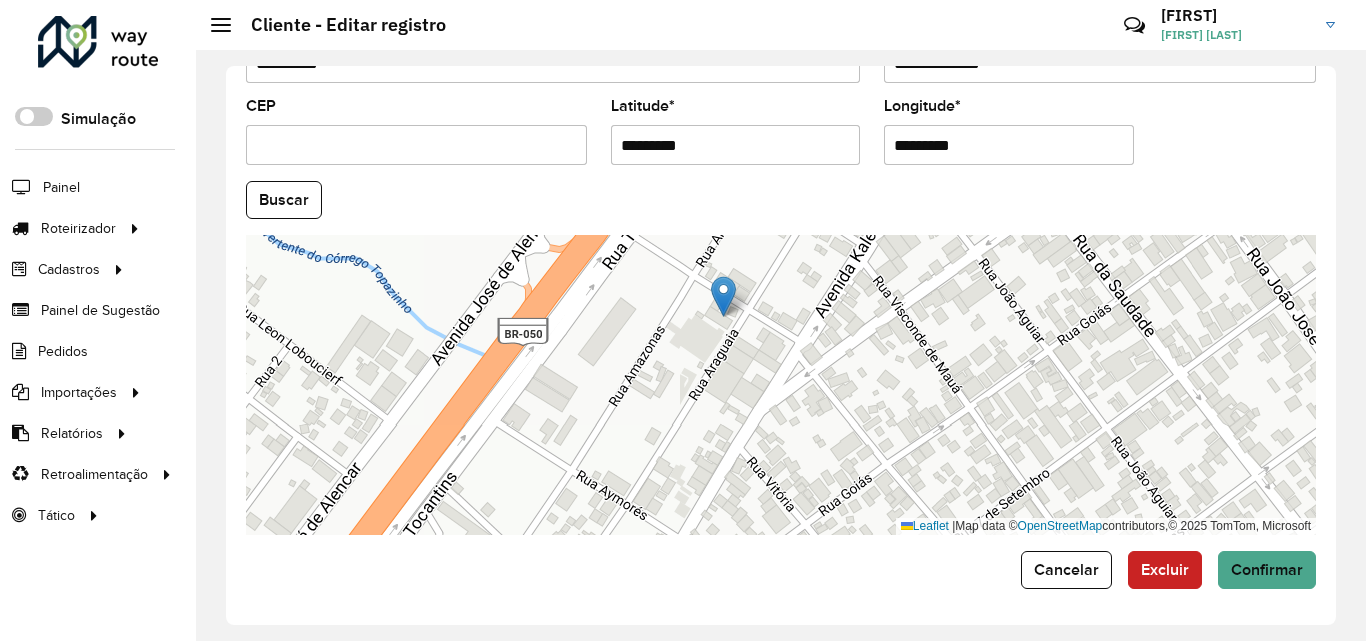drag, startPoint x: 769, startPoint y: 332, endPoint x: 775, endPoint y: 374, distance: 42.426407 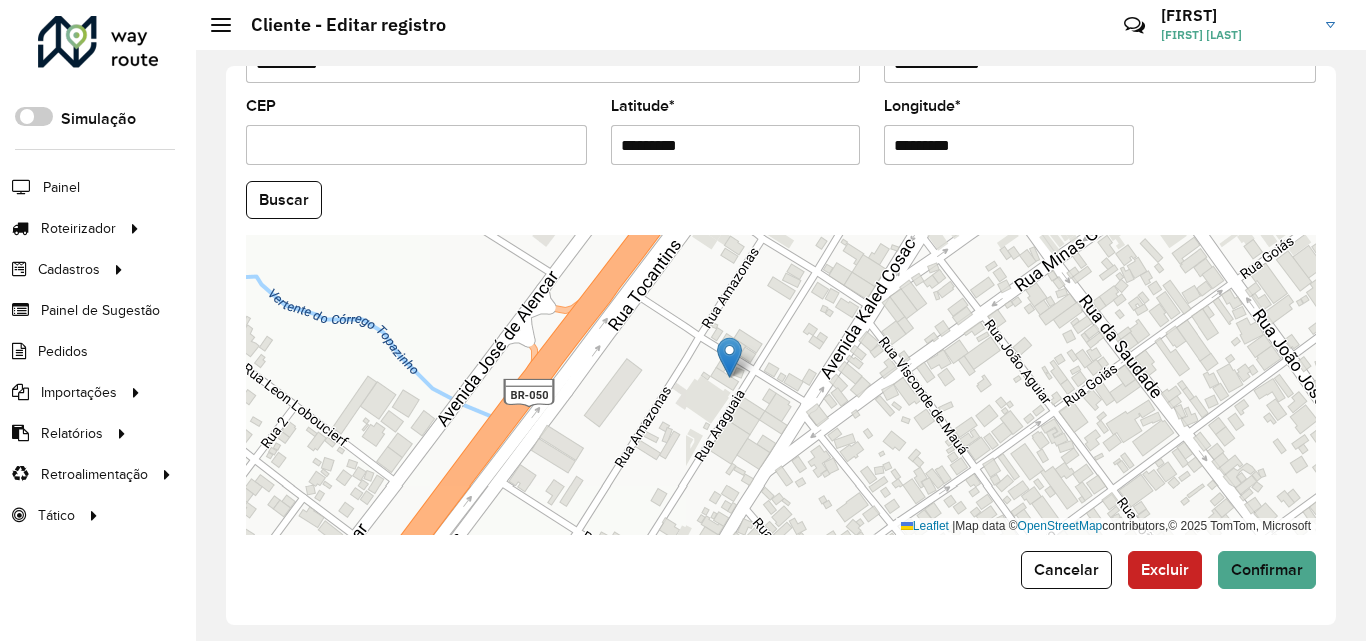 drag, startPoint x: 778, startPoint y: 343, endPoint x: 782, endPoint y: 403, distance: 60.133186 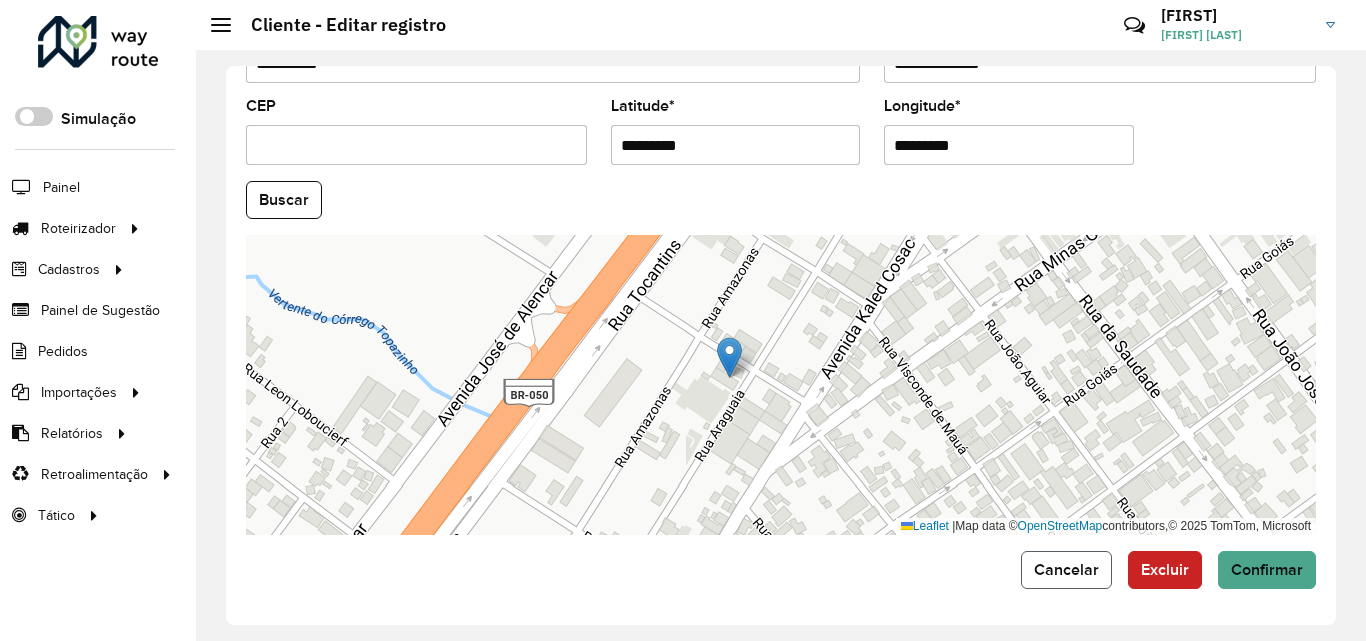 click on "Cancelar" 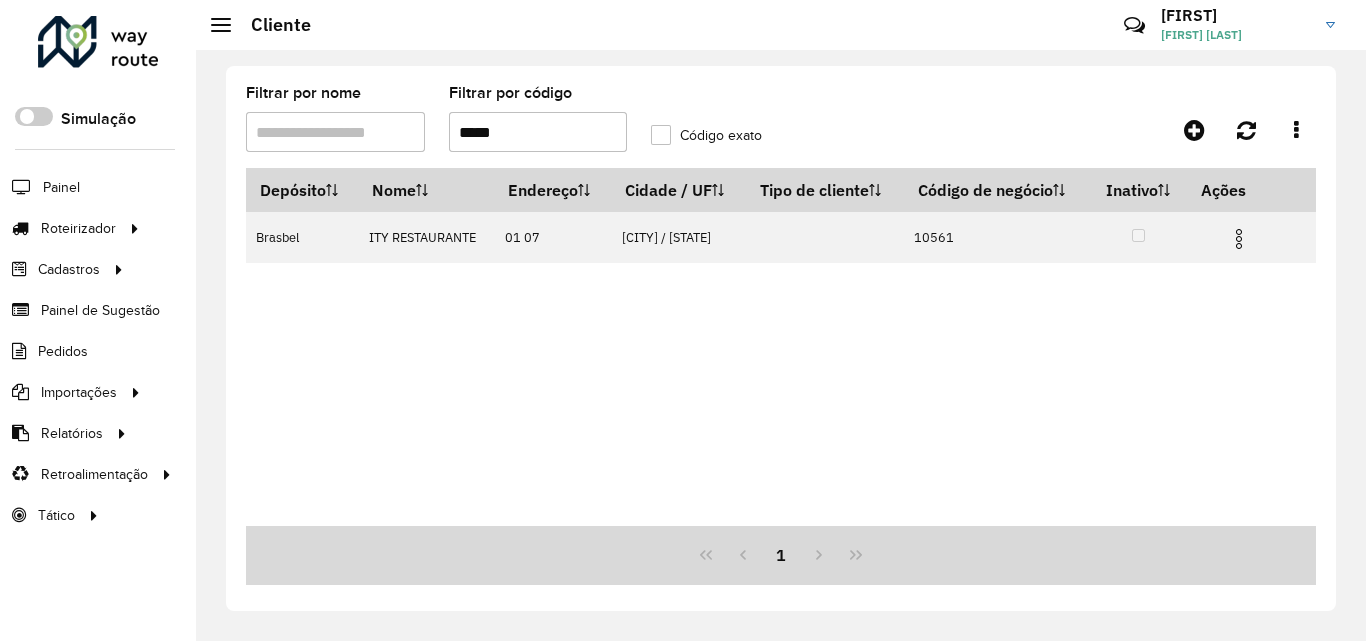 drag, startPoint x: 543, startPoint y: 131, endPoint x: 346, endPoint y: 143, distance: 197.36514 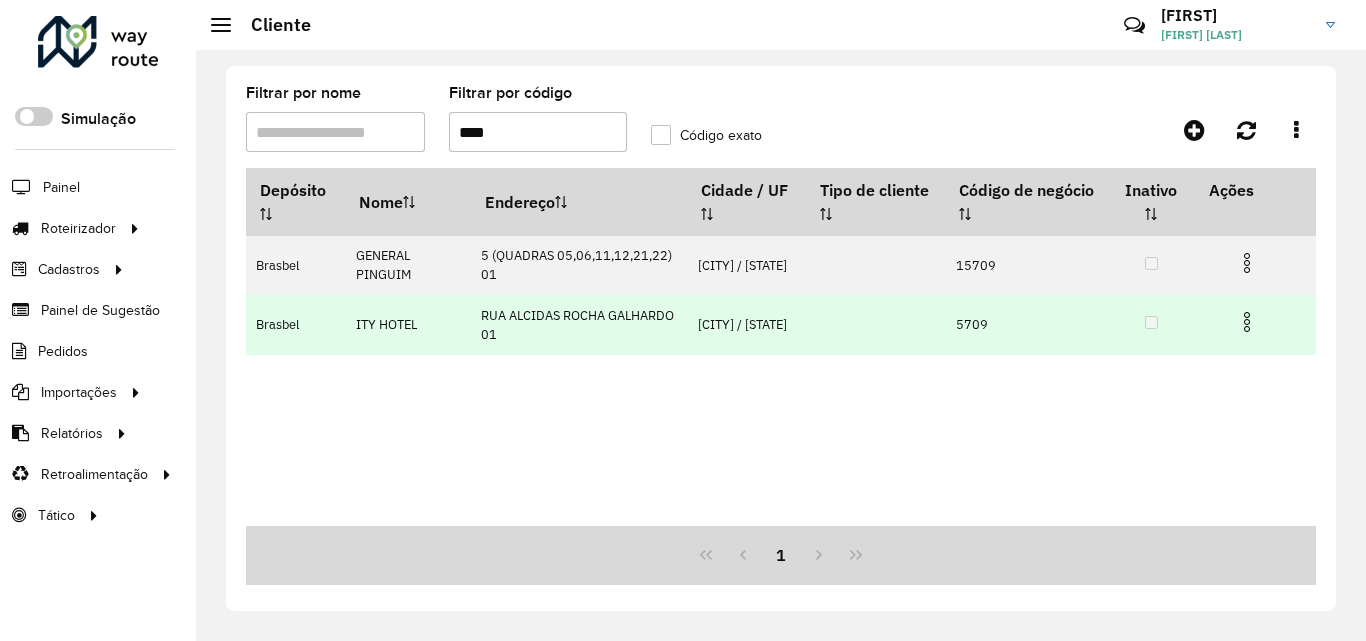 type on "****" 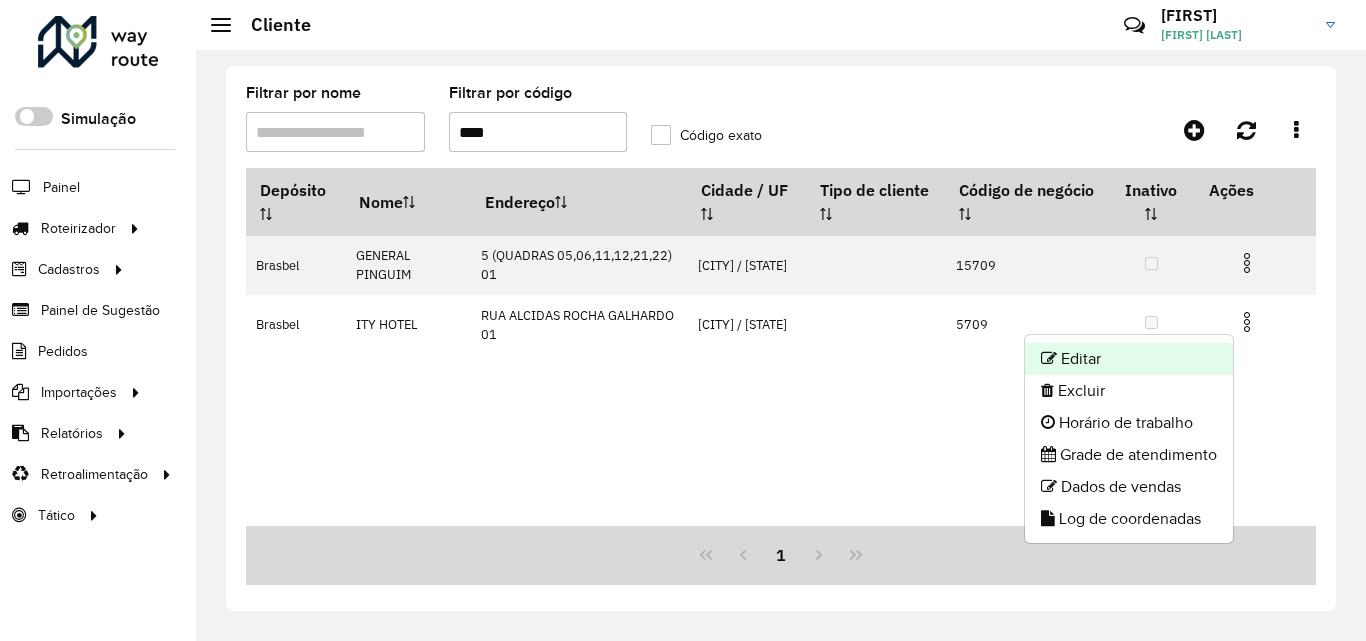 click on "Editar" 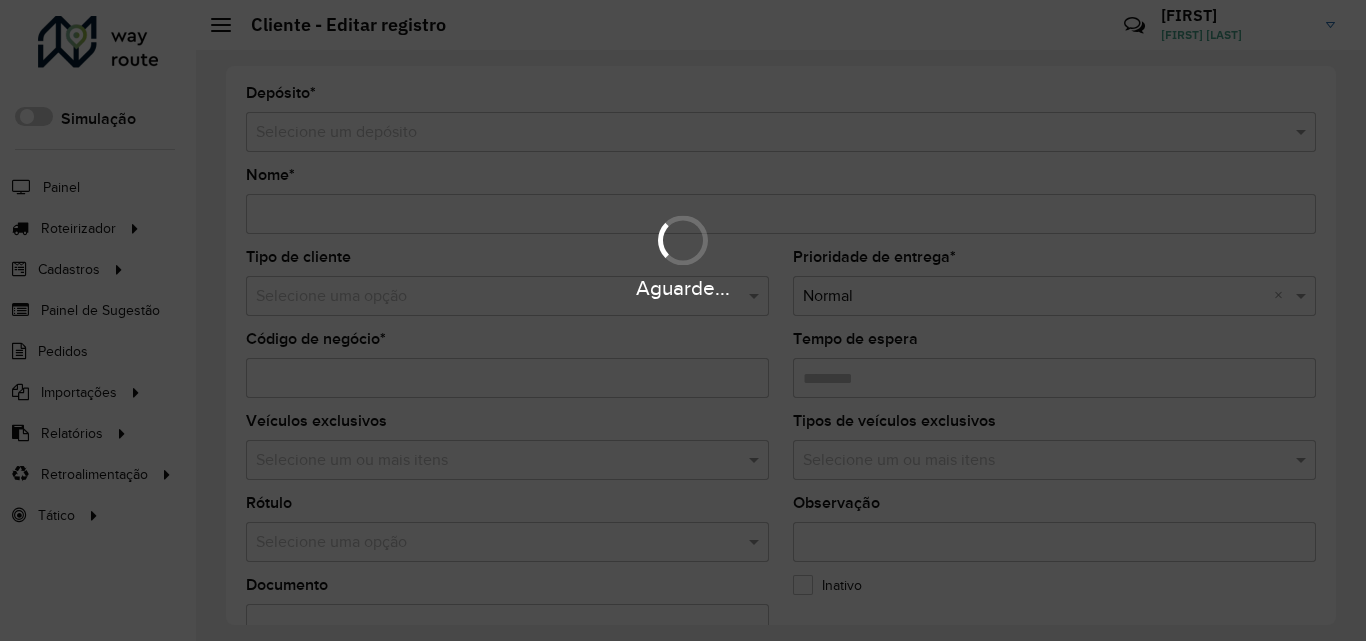 type on "*********" 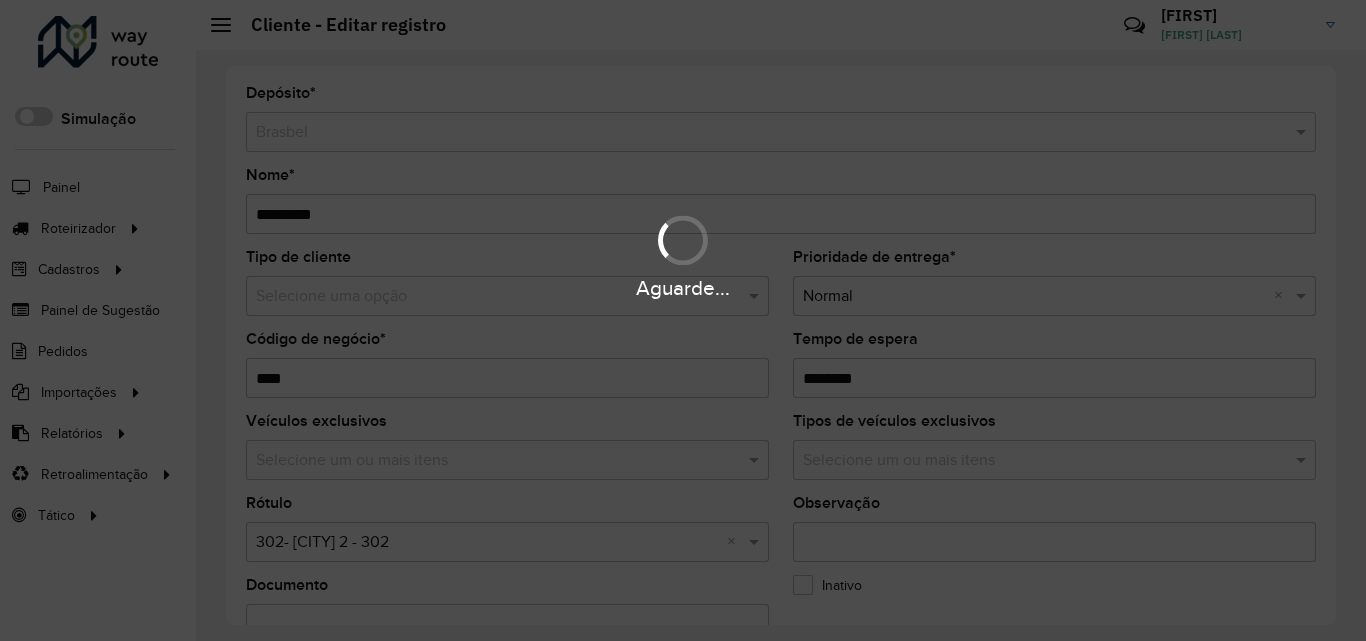 drag, startPoint x: 1337, startPoint y: 277, endPoint x: 1331, endPoint y: 502, distance: 225.07999 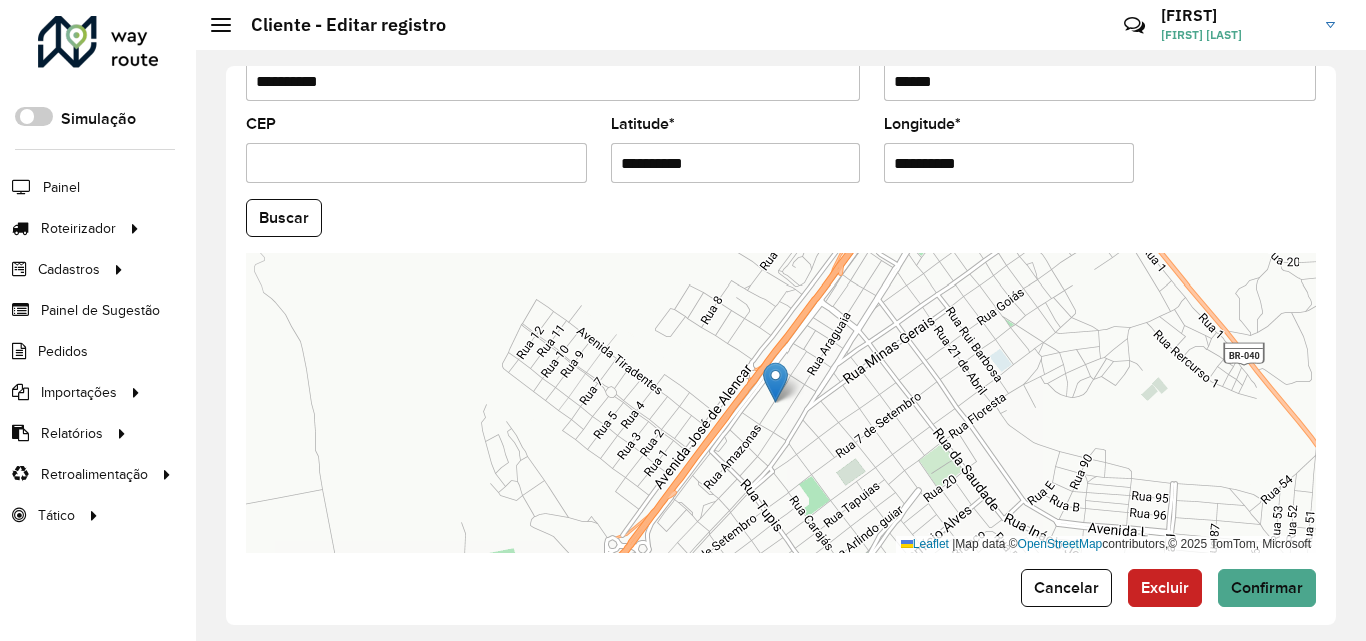 scroll, scrollTop: 835, scrollLeft: 0, axis: vertical 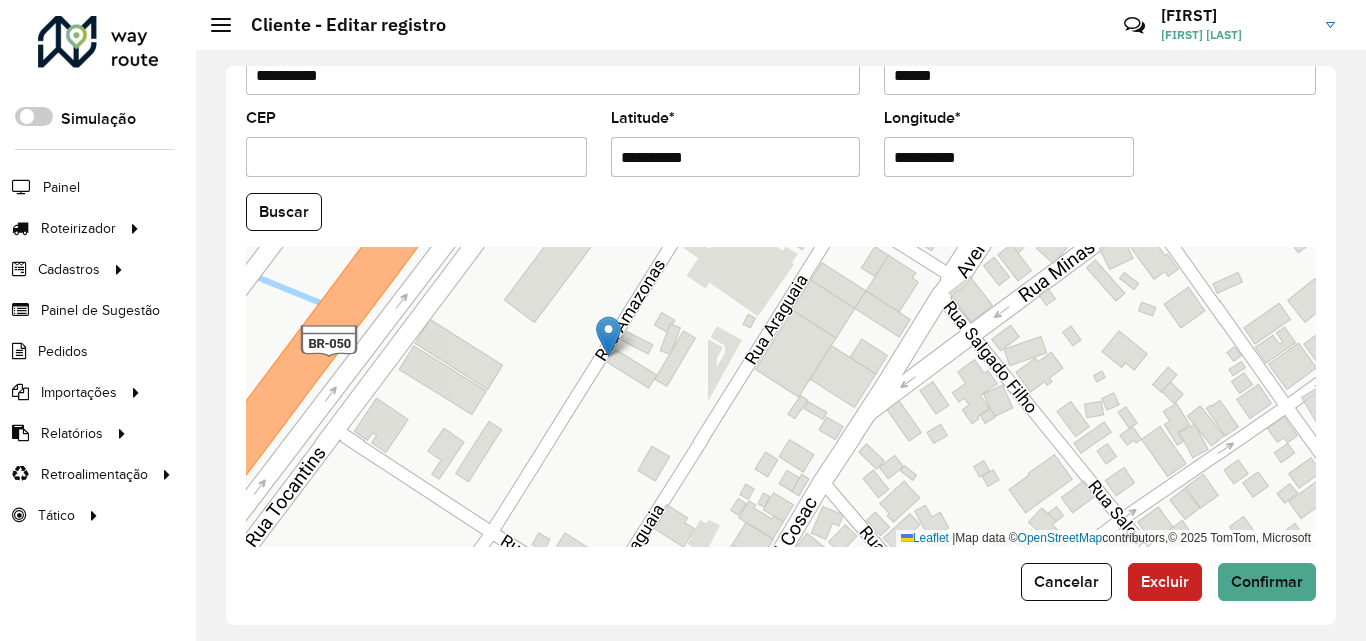 drag, startPoint x: 657, startPoint y: 314, endPoint x: 699, endPoint y: 383, distance: 80.77747 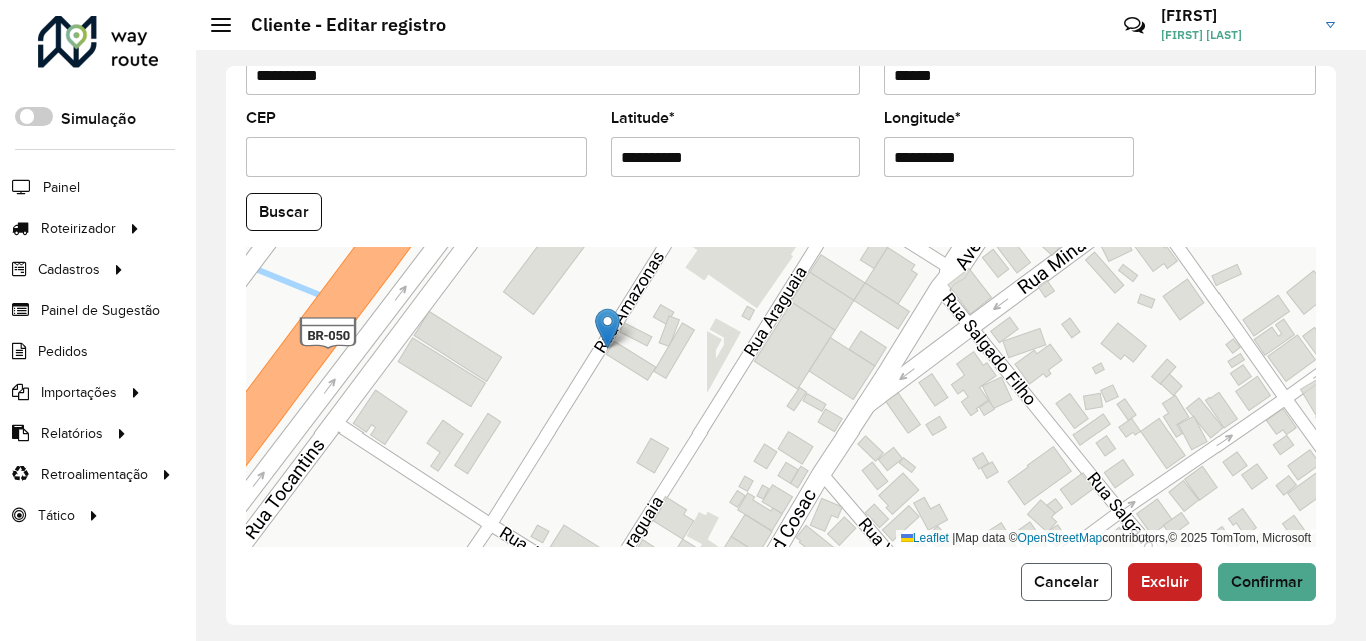 click on "Cancelar" 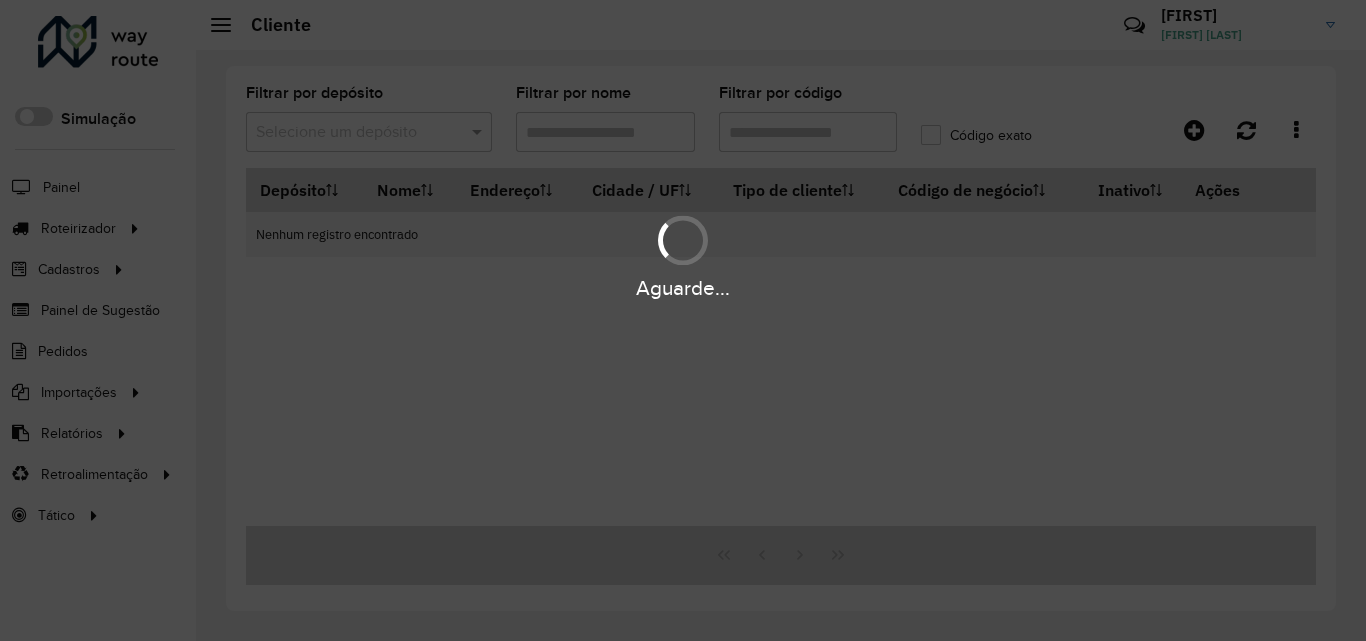 type on "****" 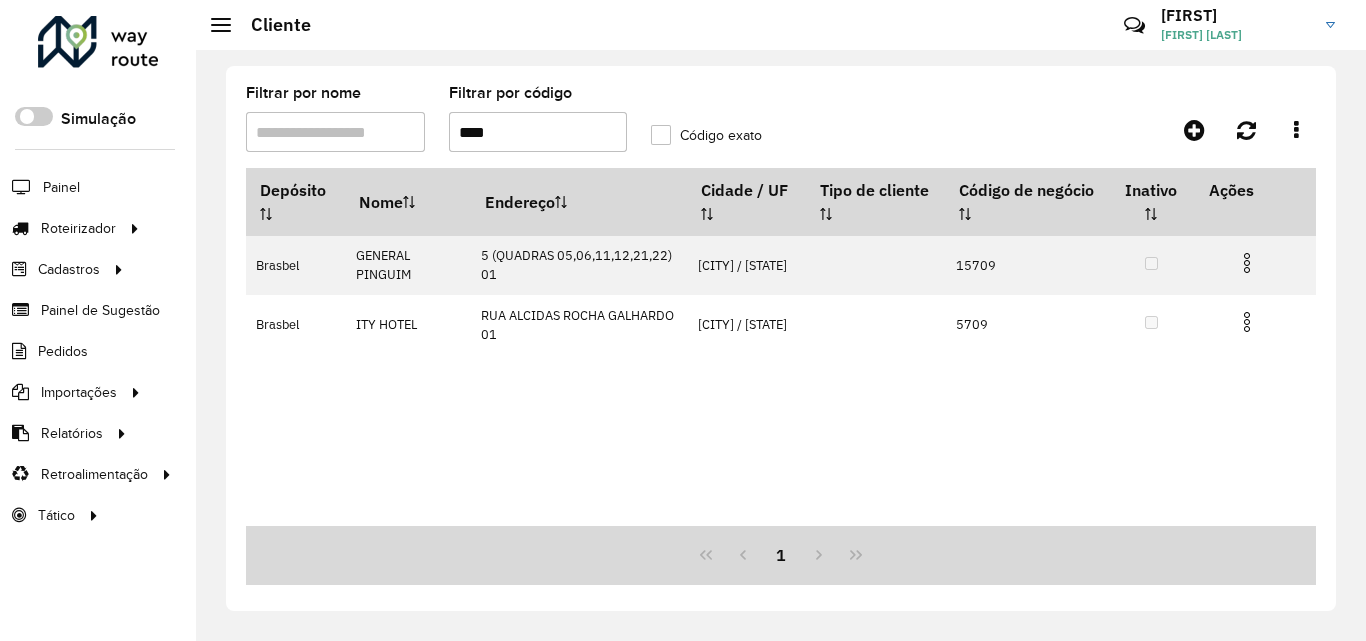 click on "Depósito Nome Endereço [CITY] / [STATE] Tipo de cliente Código de negócio Inativo Ações Brasbel GENERAL PINGUIM 5 (QUADRAS 05,06,11,12,21,22) 01 [CITY] / [STATE] 15709 Brasbel ITY HOTEL RUA ALCIDAS ROCHA GALHARDO 01 [CITY] / [STATE] 5709" at bounding box center (781, 347) 